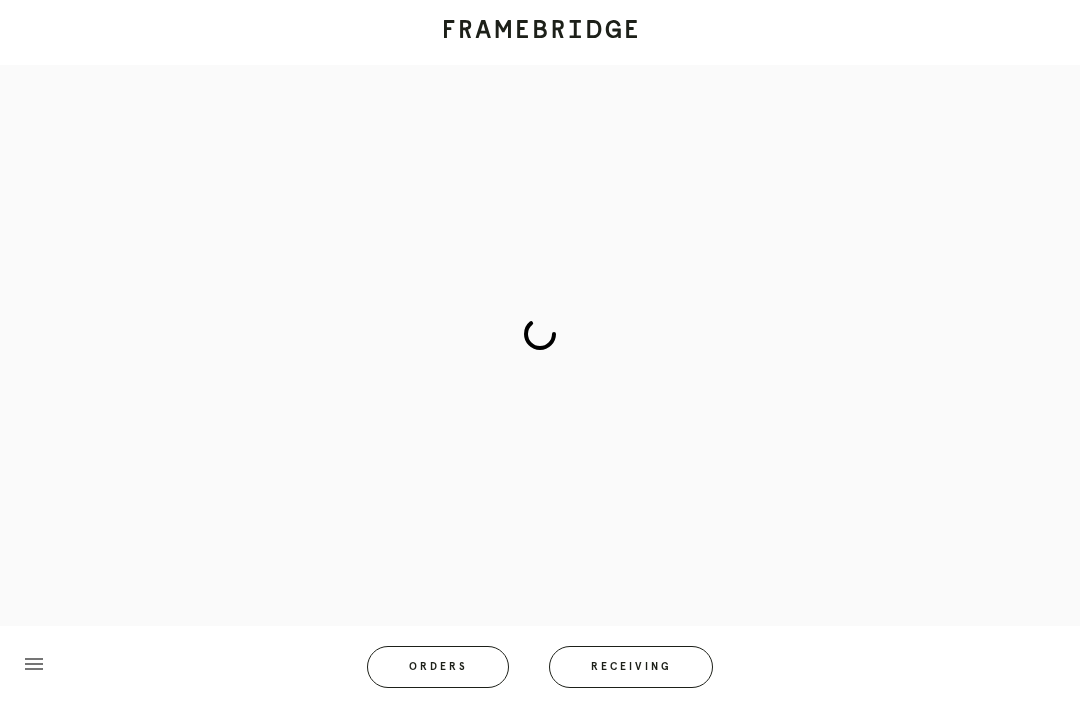 scroll, scrollTop: 0, scrollLeft: 0, axis: both 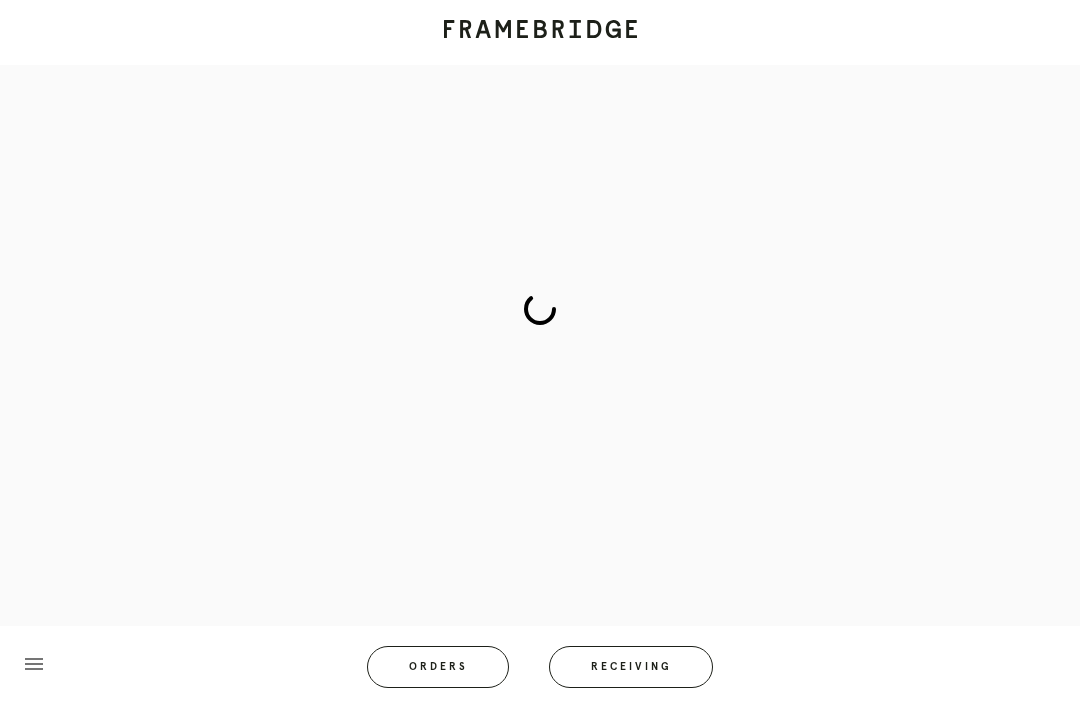 click at bounding box center [540, 32] 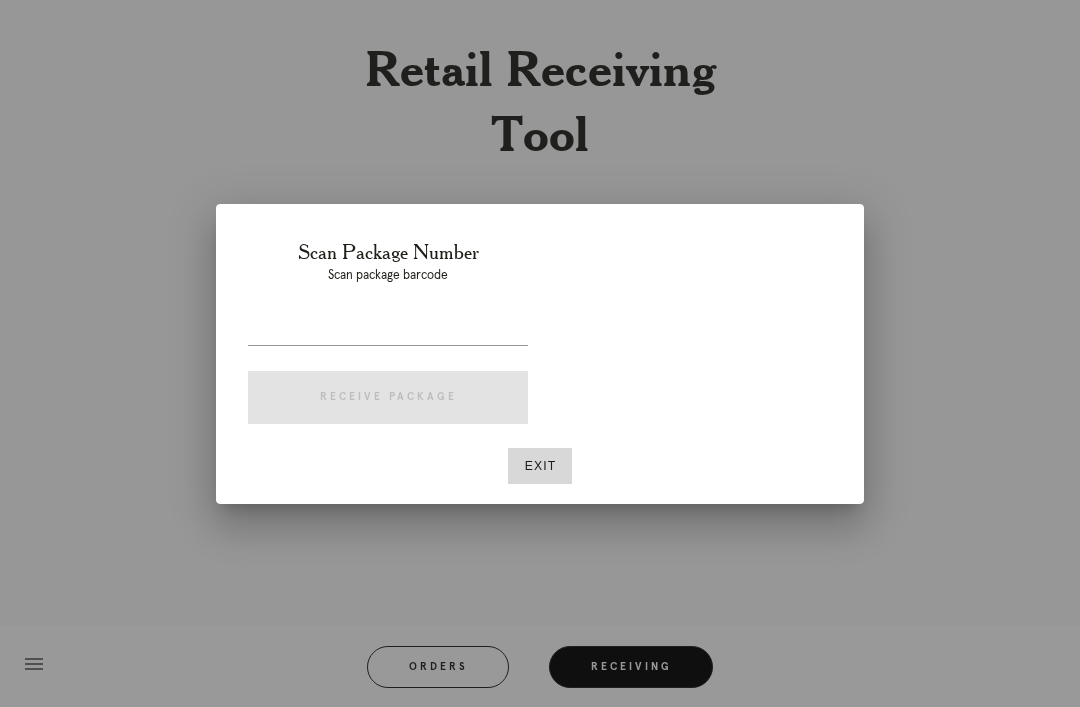 scroll, scrollTop: 64, scrollLeft: 0, axis: vertical 